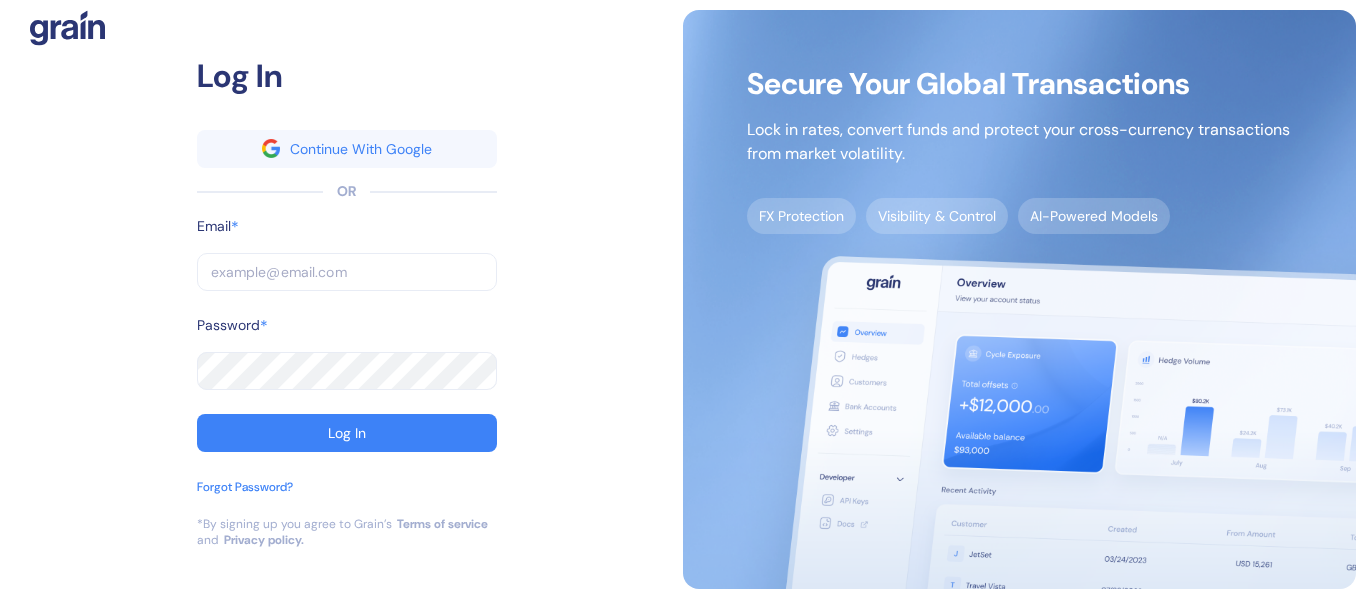 scroll, scrollTop: 0, scrollLeft: 0, axis: both 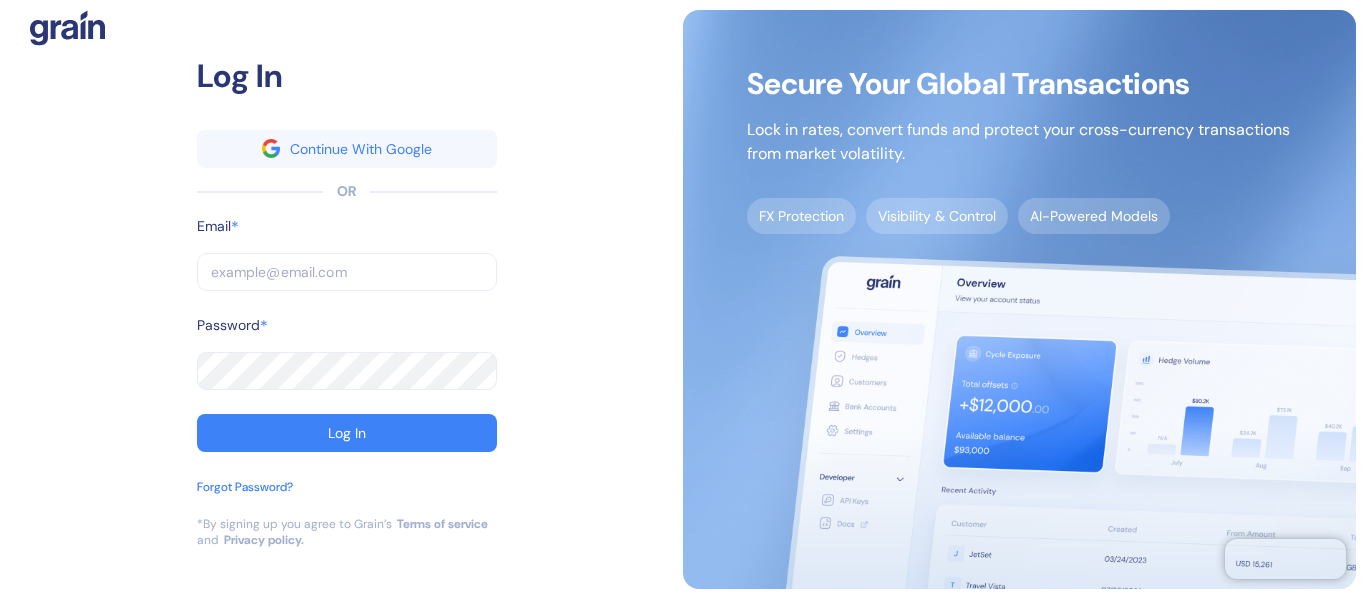 click at bounding box center [347, 272] 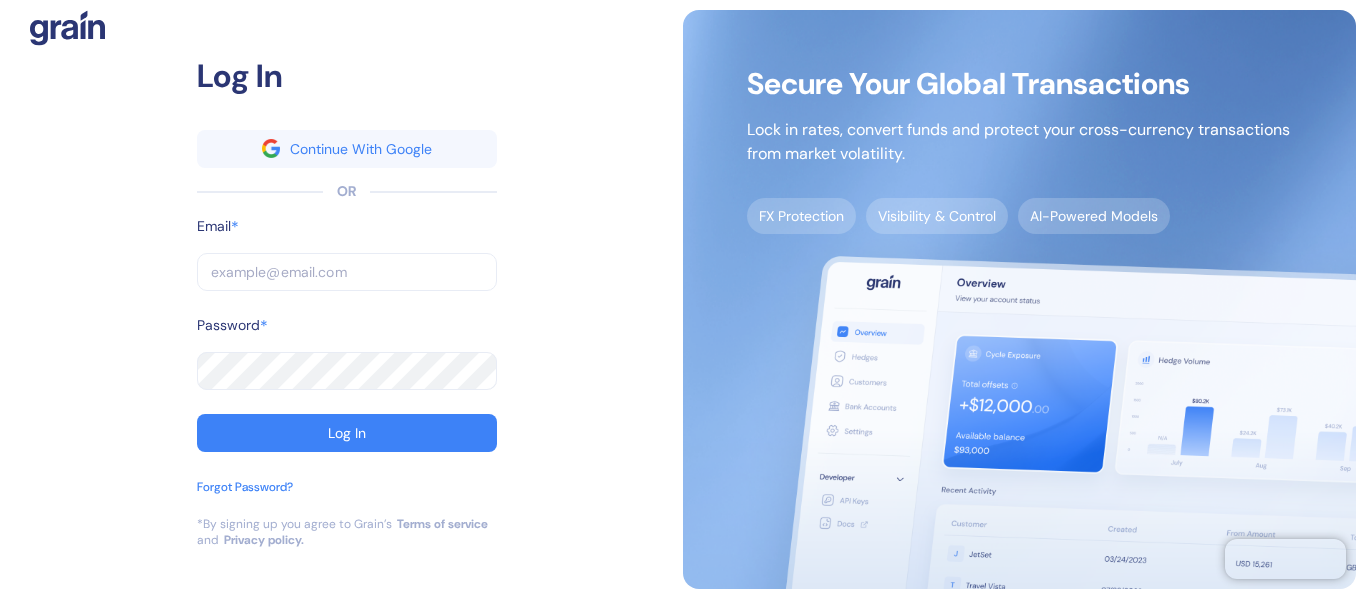 paste on "[EMAIL]" 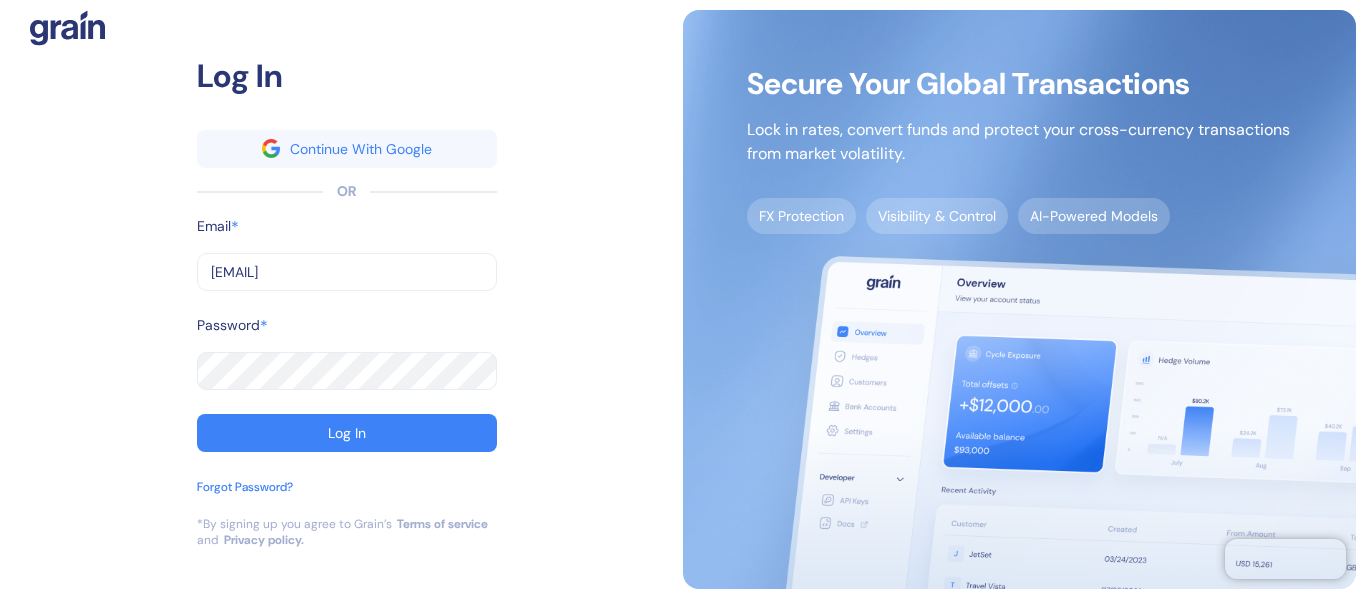type on "[EMAIL]" 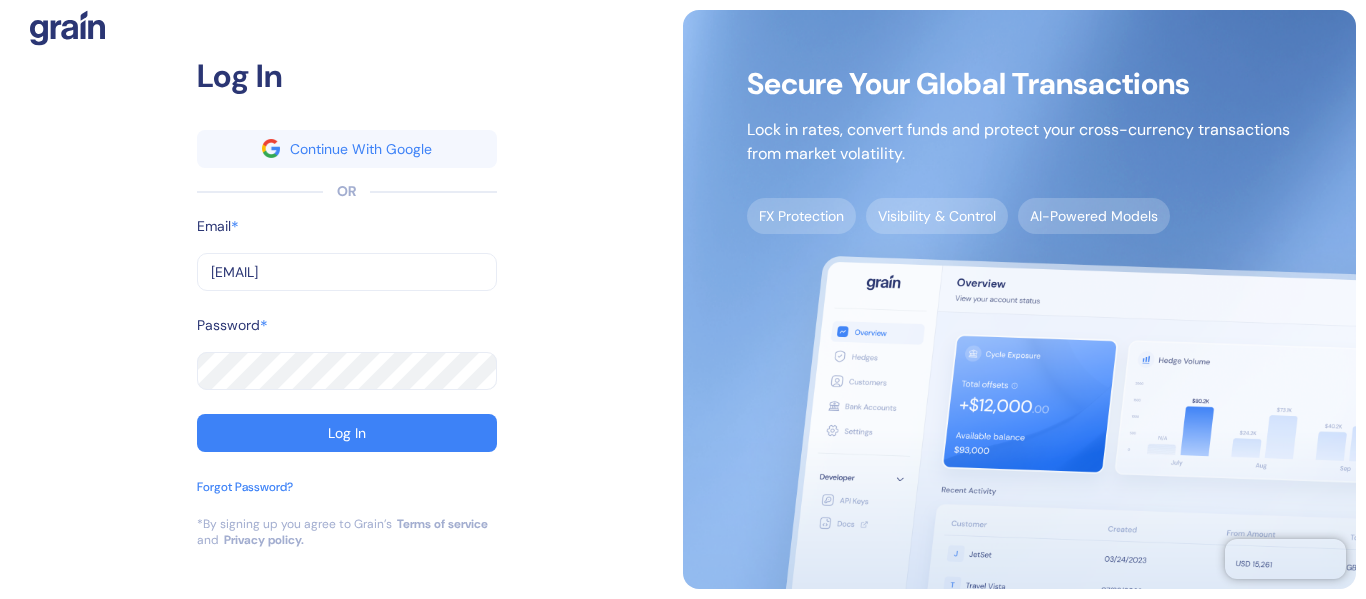 type on "[EMAIL]" 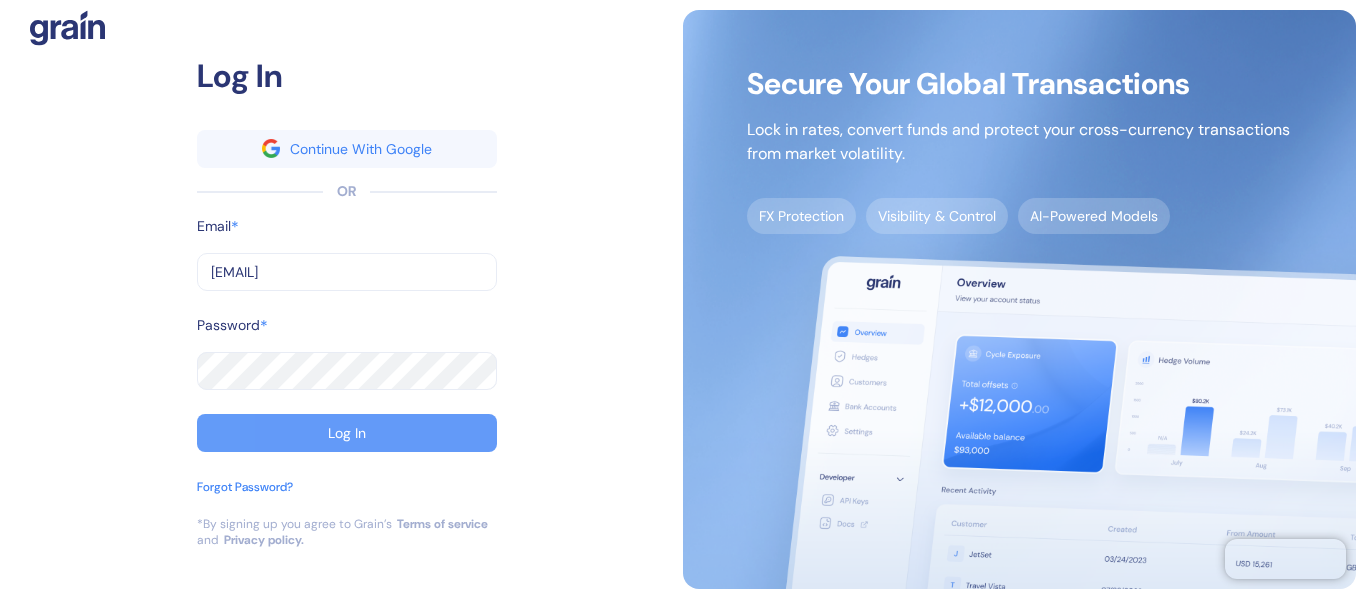 click on "Log In" at bounding box center [347, 433] 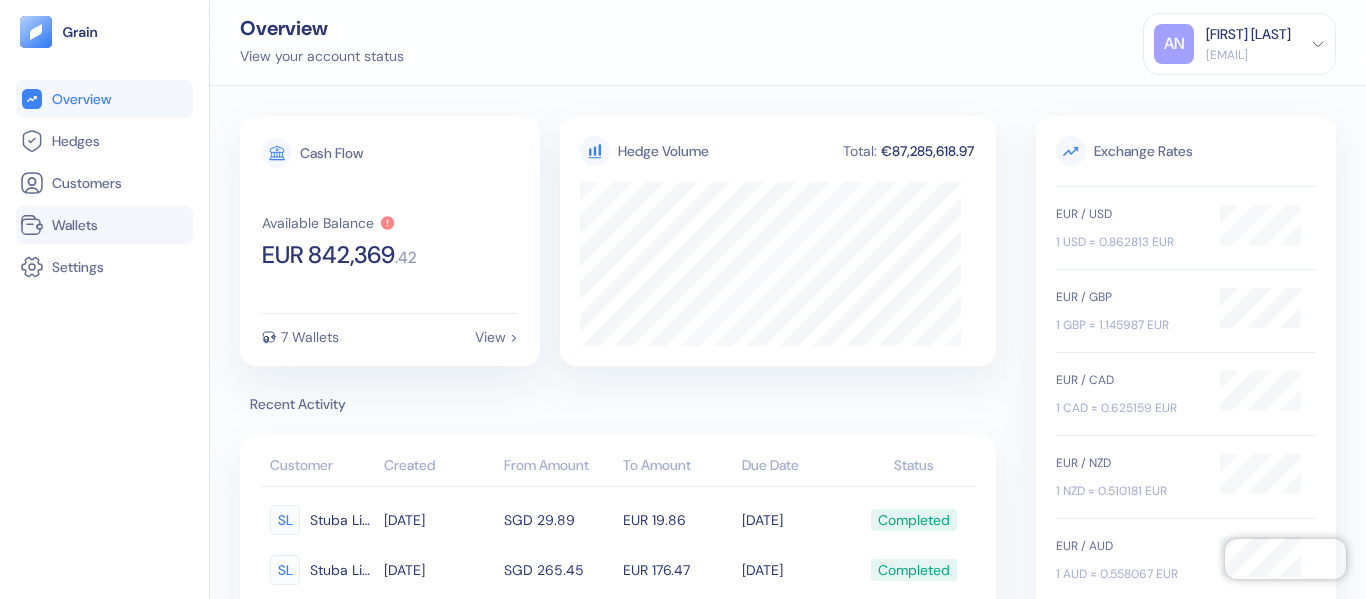 click on "Wallets" at bounding box center (104, 225) 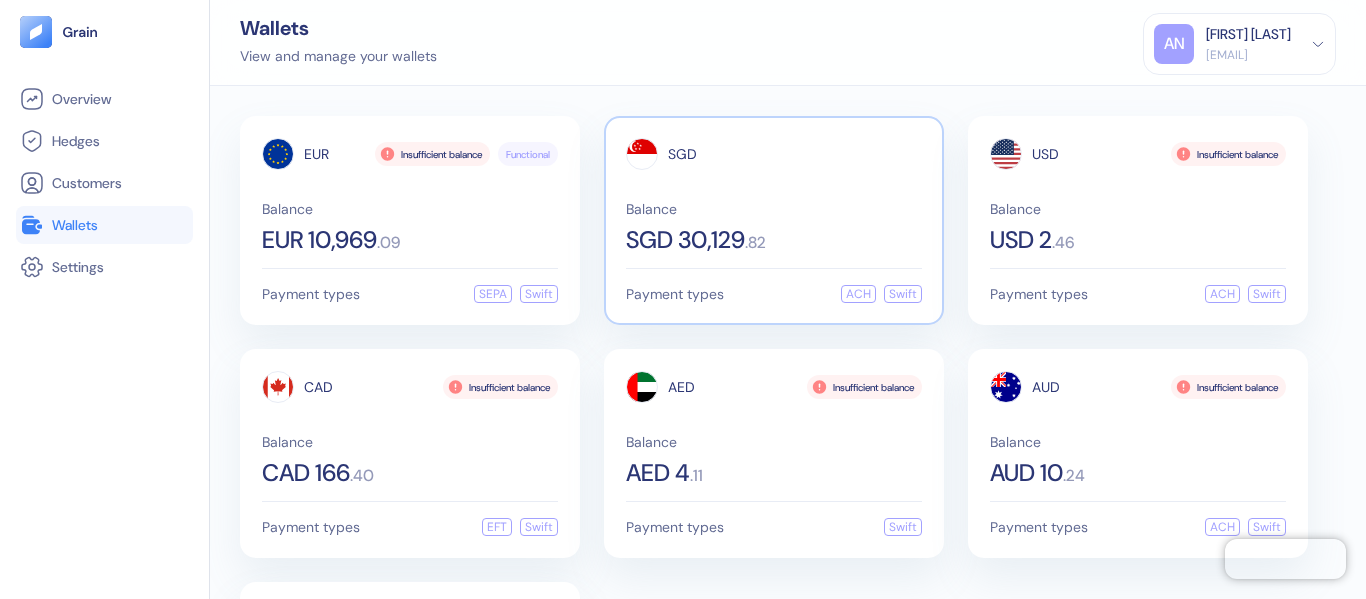 click on "Balance" at bounding box center [774, 209] 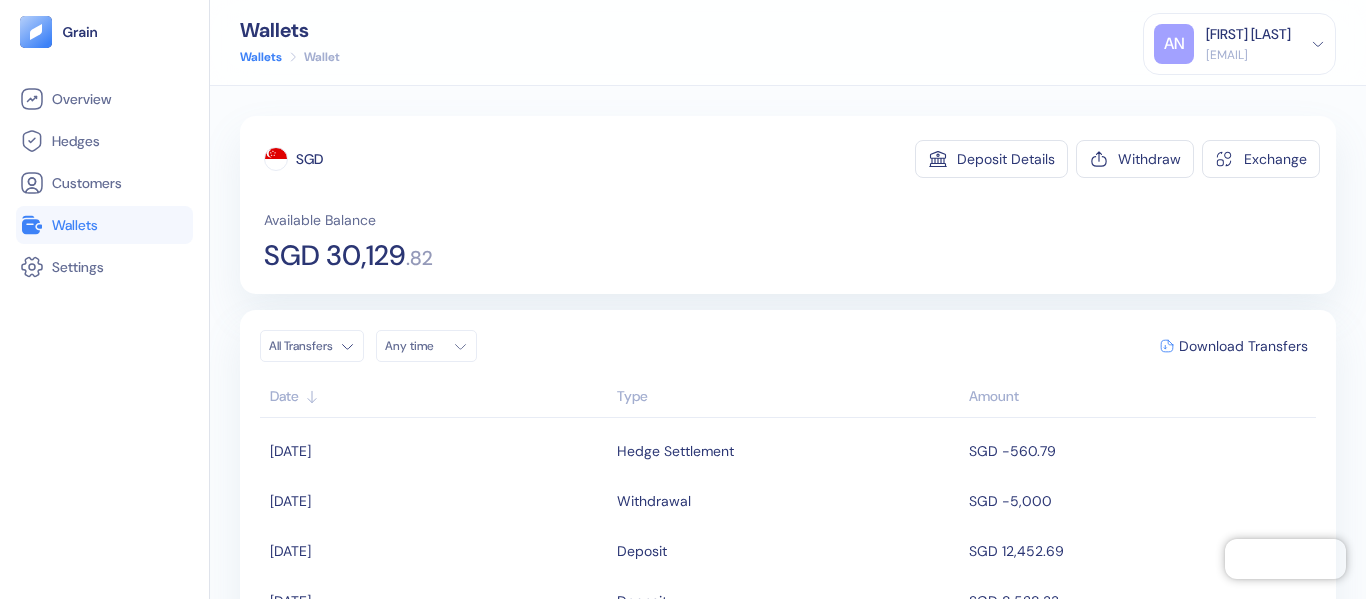 scroll, scrollTop: 200, scrollLeft: 0, axis: vertical 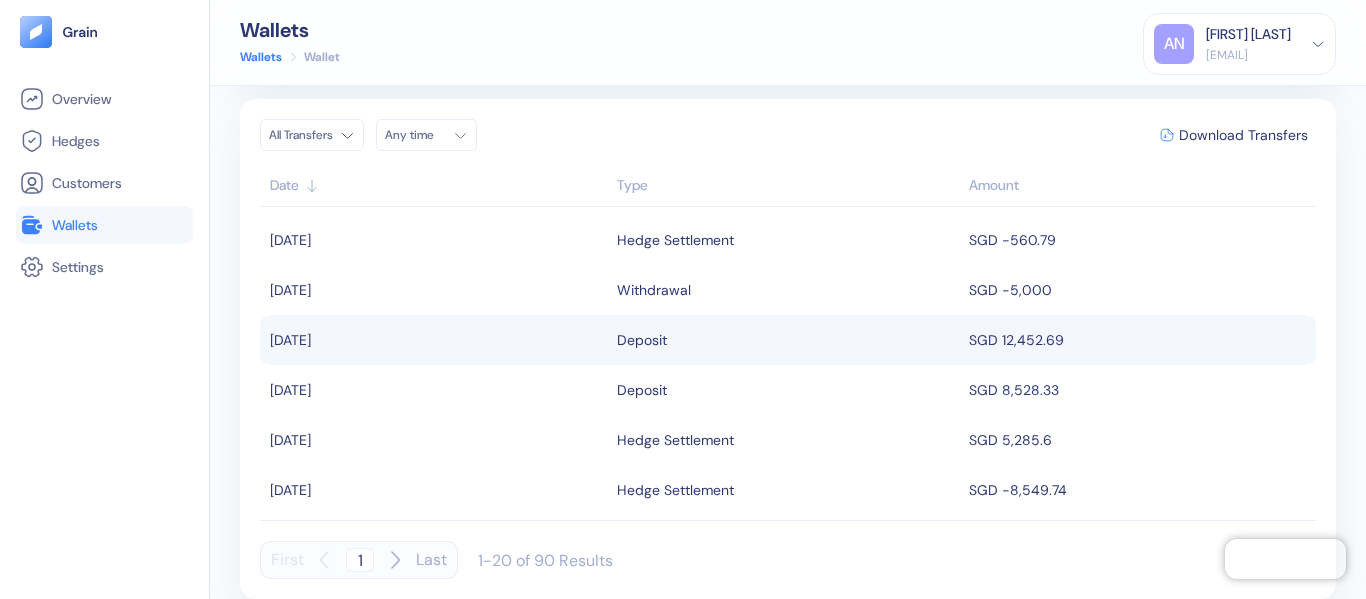click on "SGD 12,452.69" at bounding box center (1140, 340) 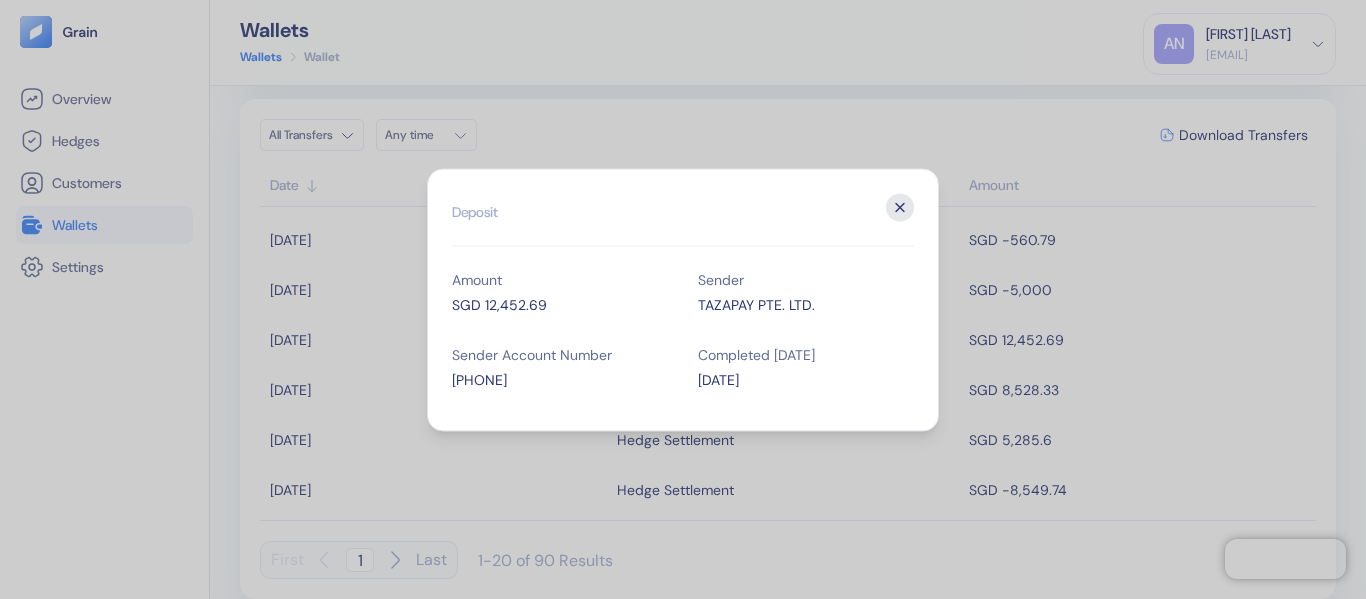 click 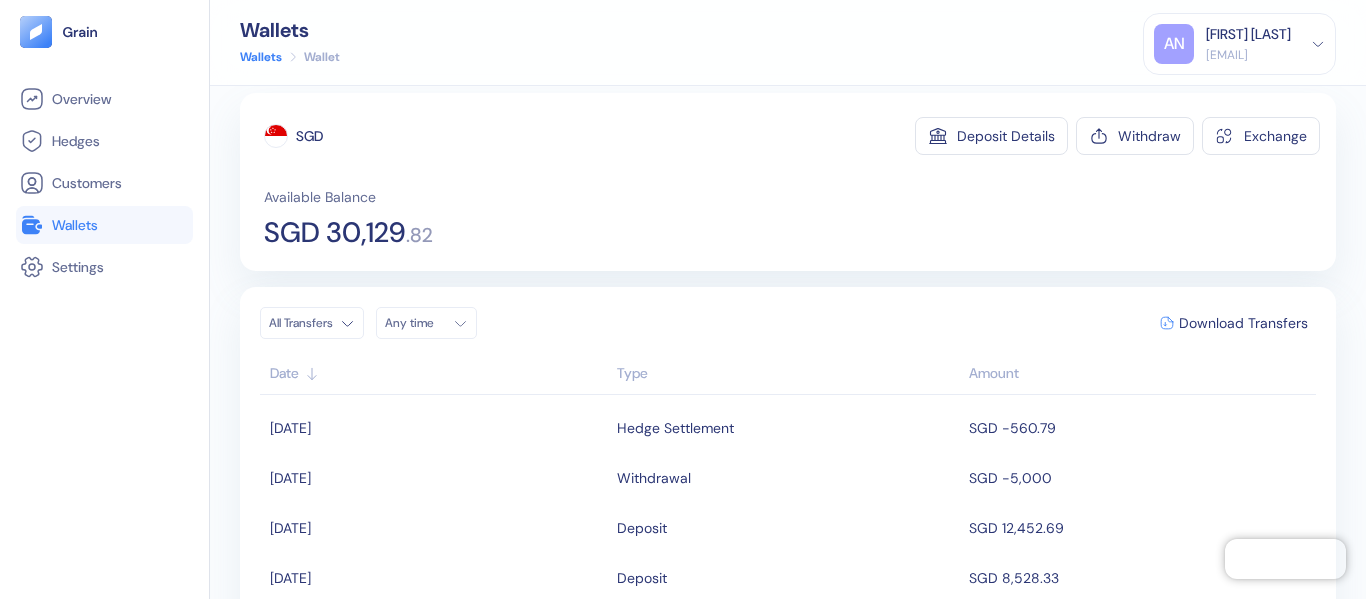 scroll, scrollTop: 11, scrollLeft: 0, axis: vertical 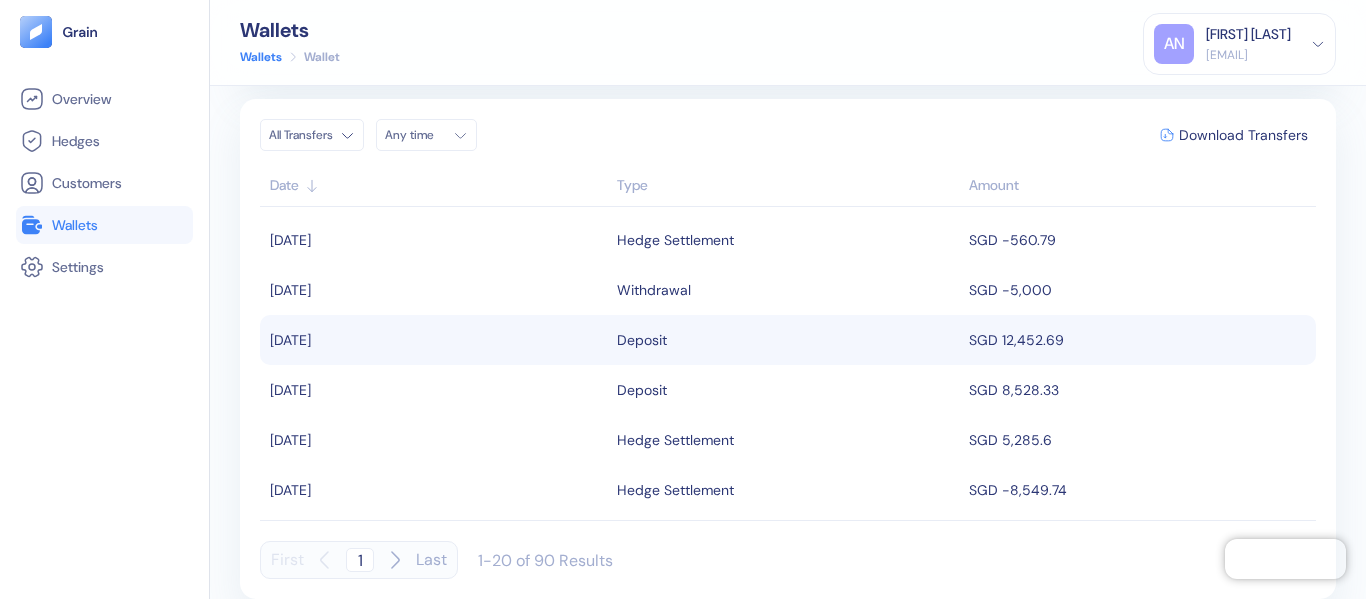 click on "SGD 12,452.69" at bounding box center [1140, 340] 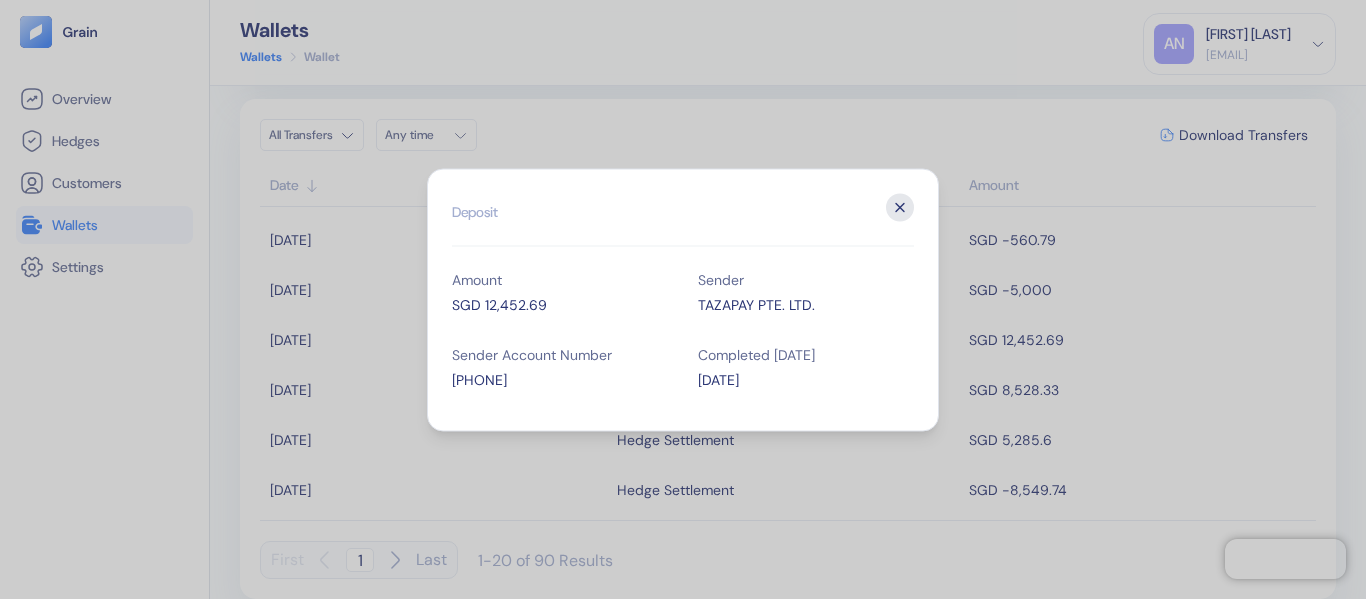 click 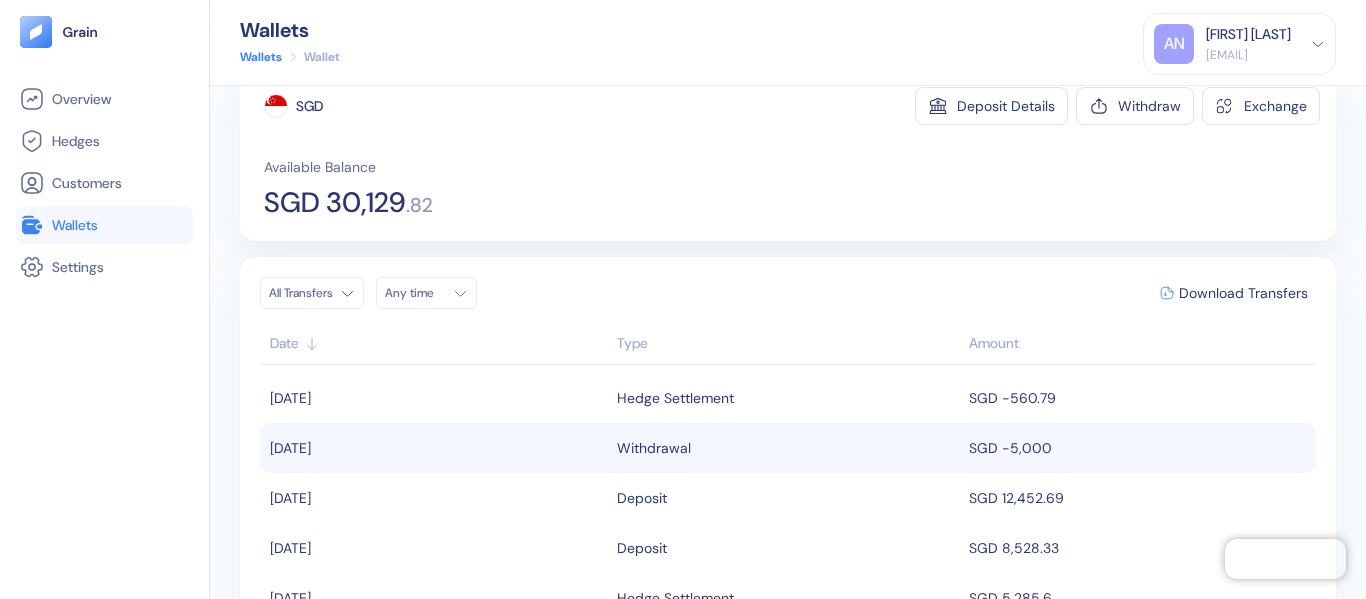 scroll, scrollTop: 0, scrollLeft: 0, axis: both 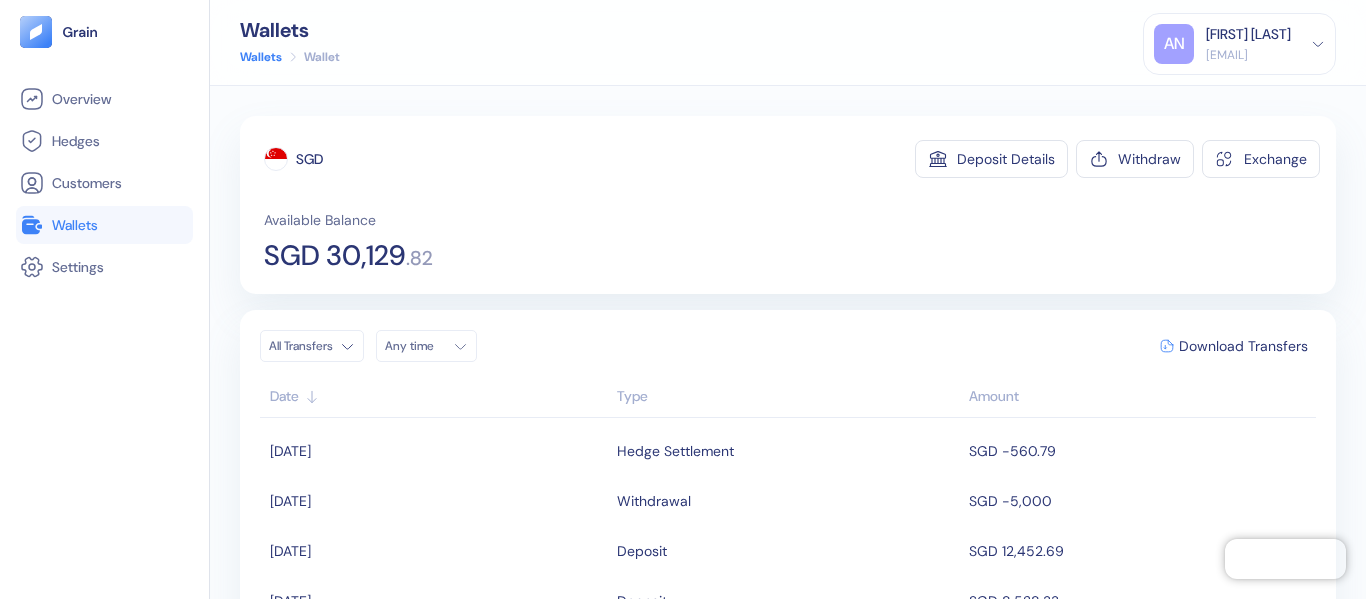 click on "Wallets" at bounding box center (75, 225) 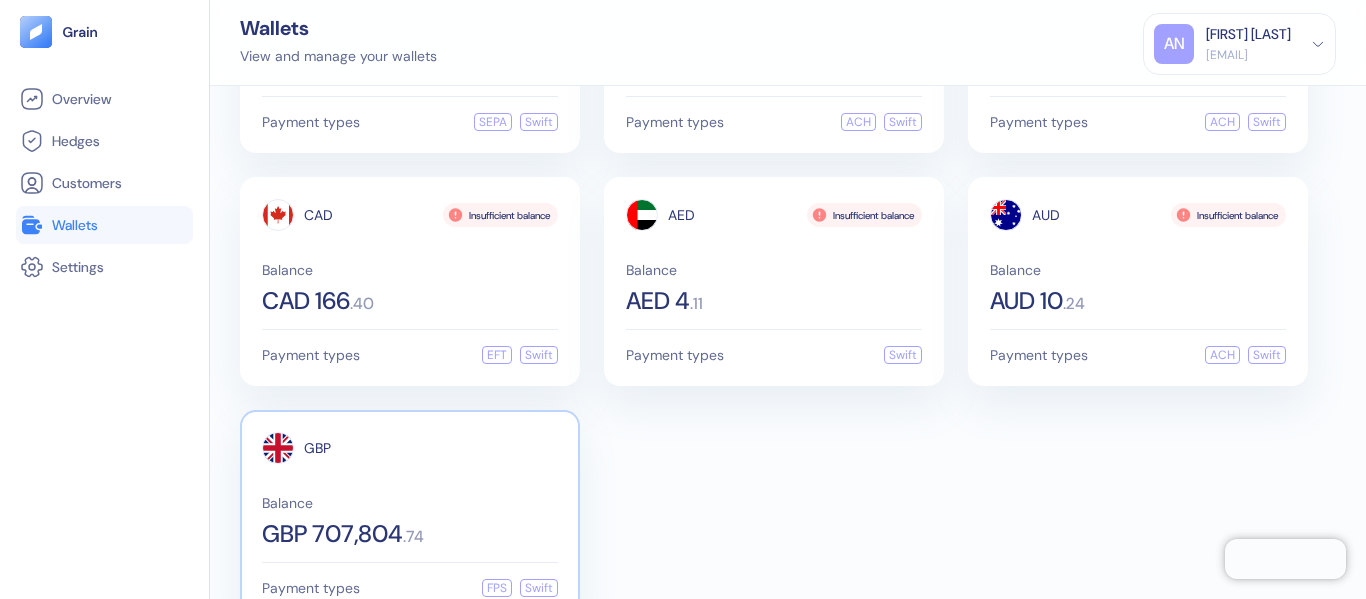 scroll, scrollTop: 222, scrollLeft: 0, axis: vertical 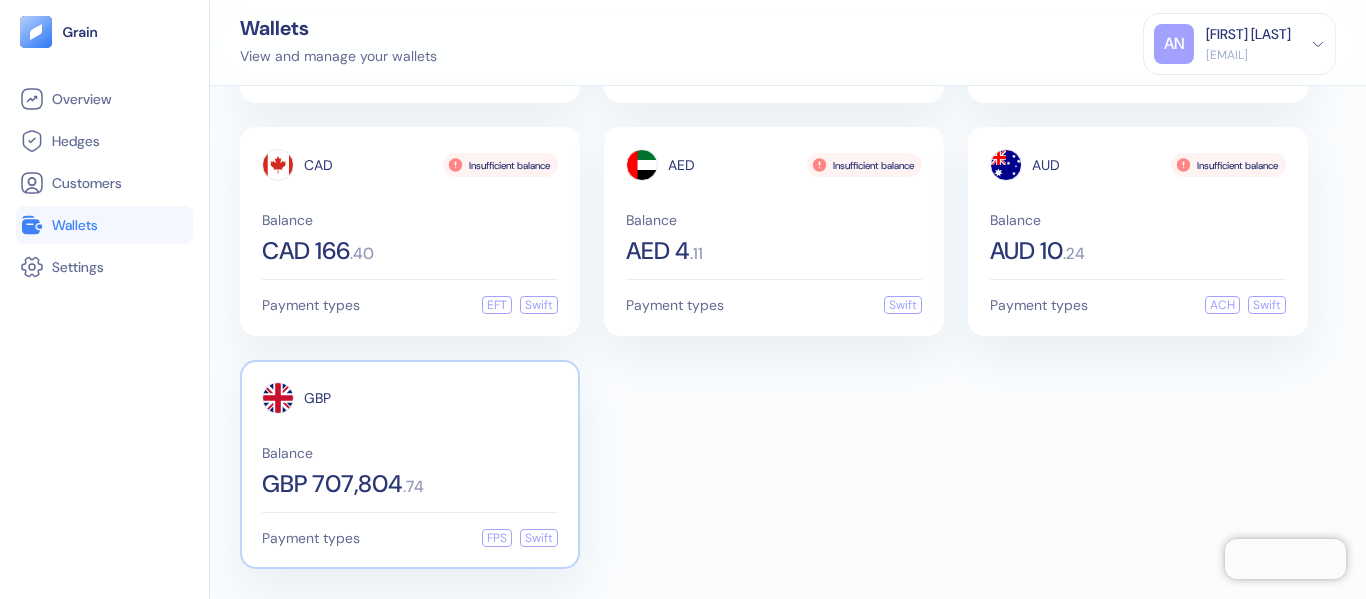 click on "GBP Balance GBP 707,804 . 74" at bounding box center (410, 439) 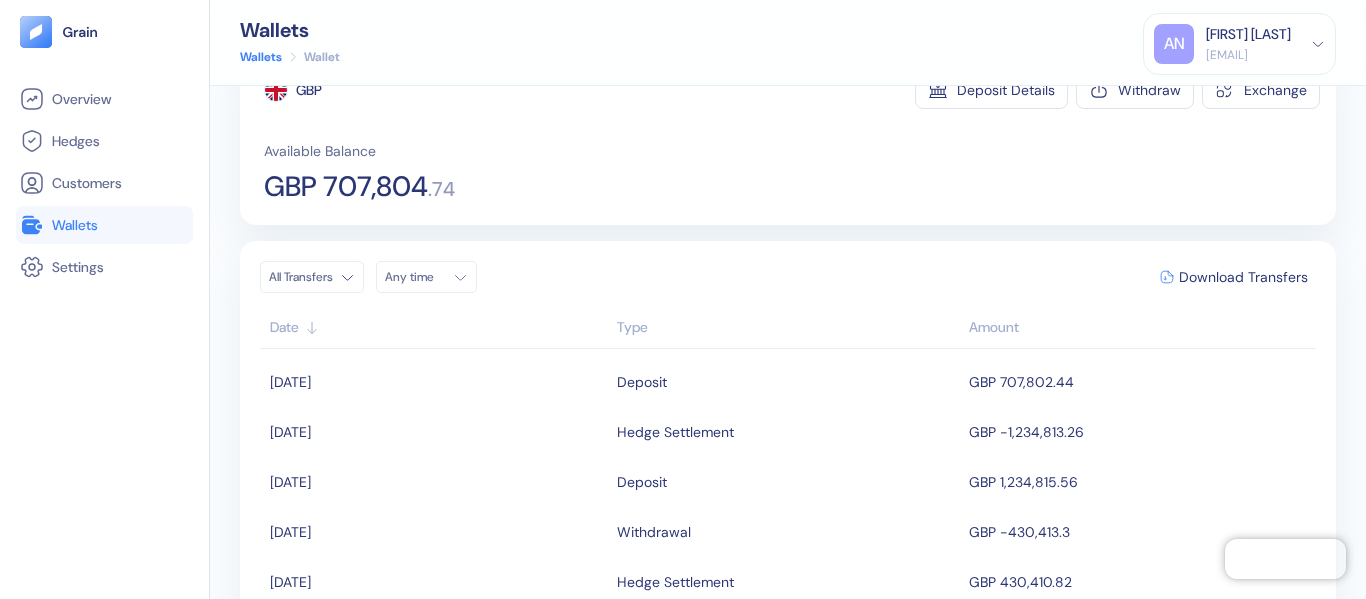 scroll, scrollTop: 211, scrollLeft: 0, axis: vertical 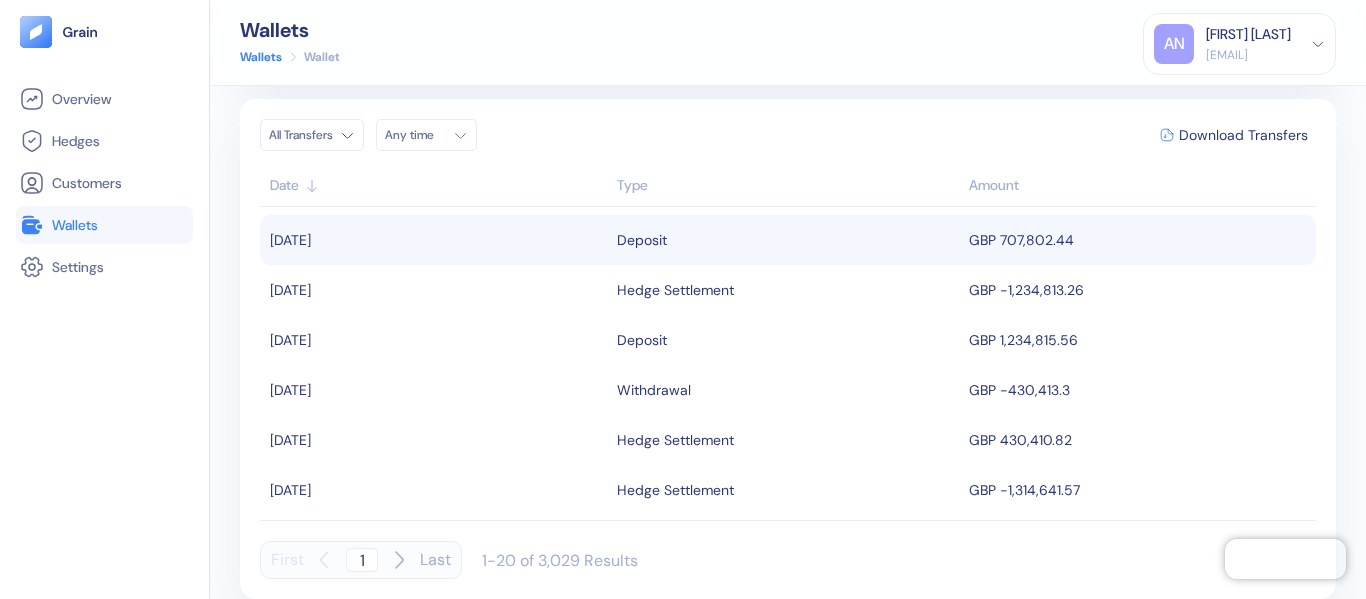 click on "Deposit" at bounding box center (788, 240) 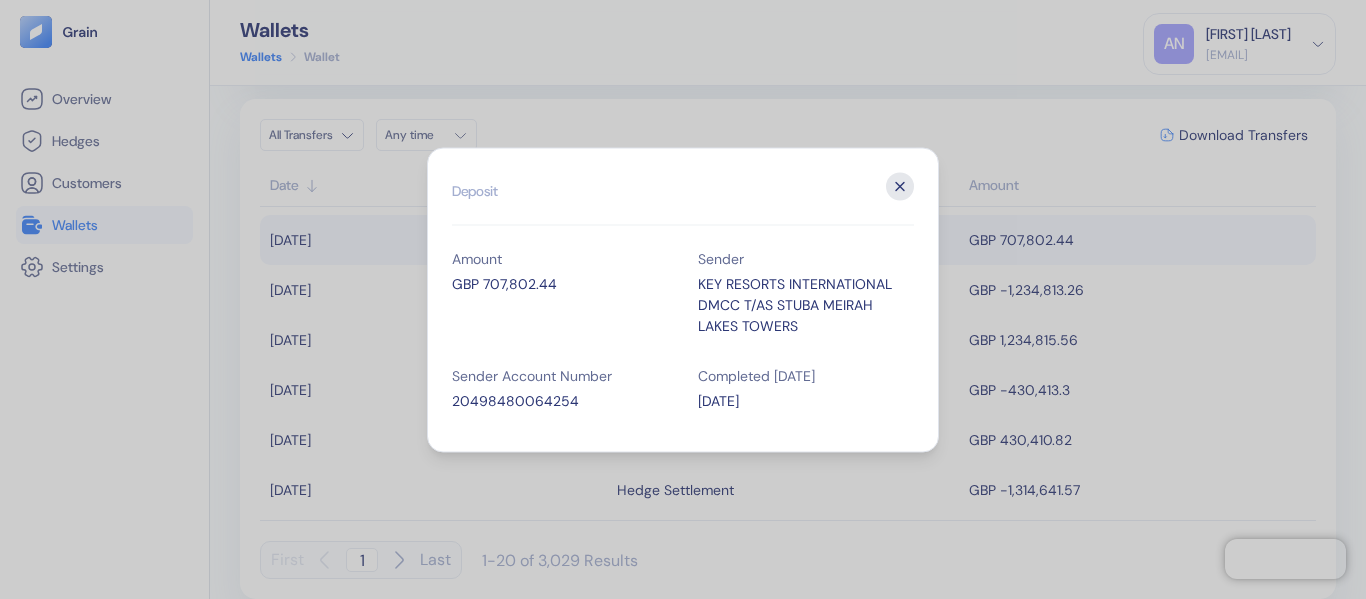 click 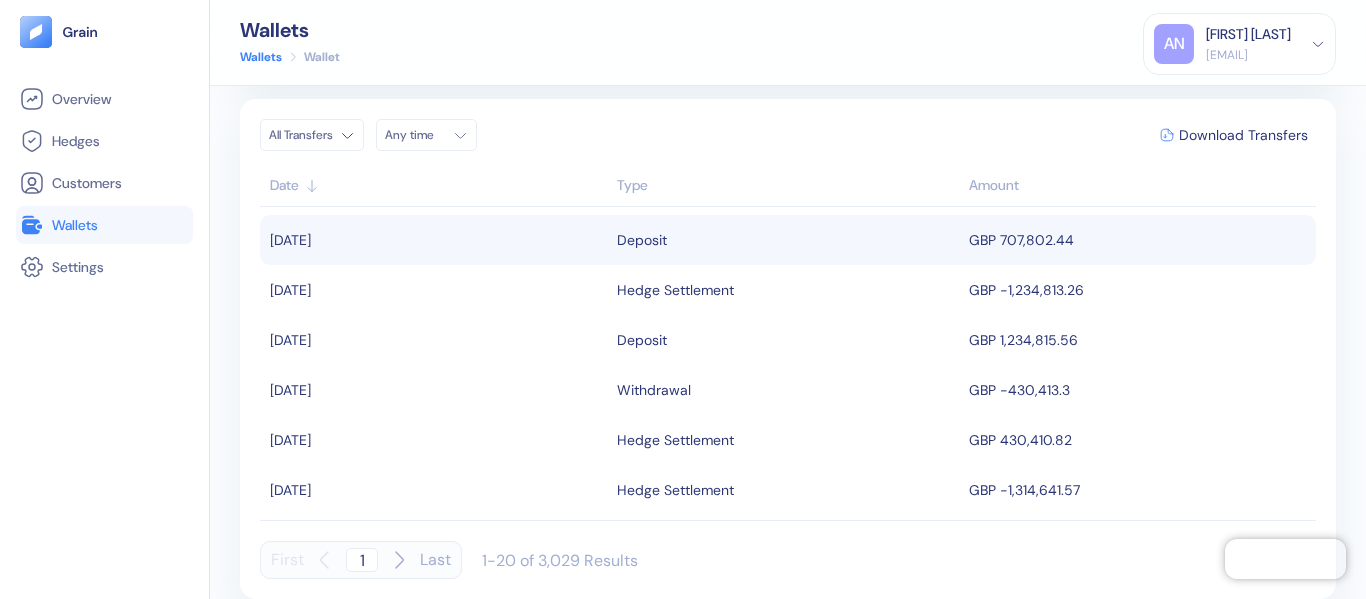 click on "Wallets" at bounding box center (261, 57) 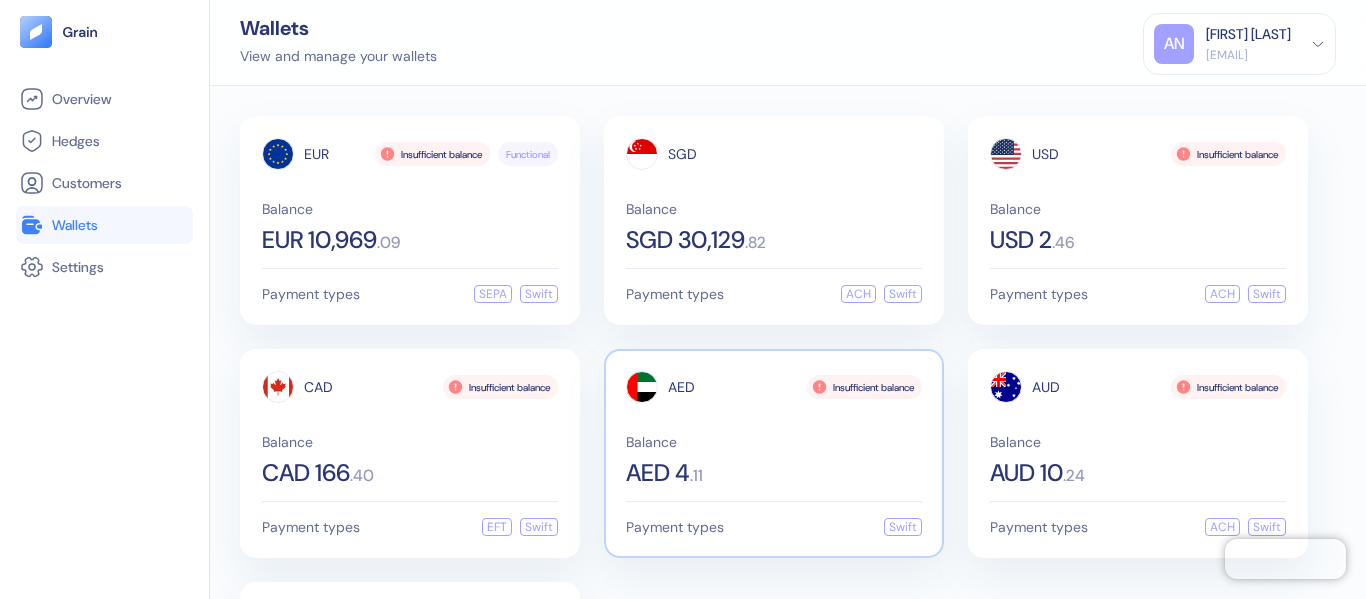 click on "Balance AED 4 . 11" at bounding box center (774, 460) 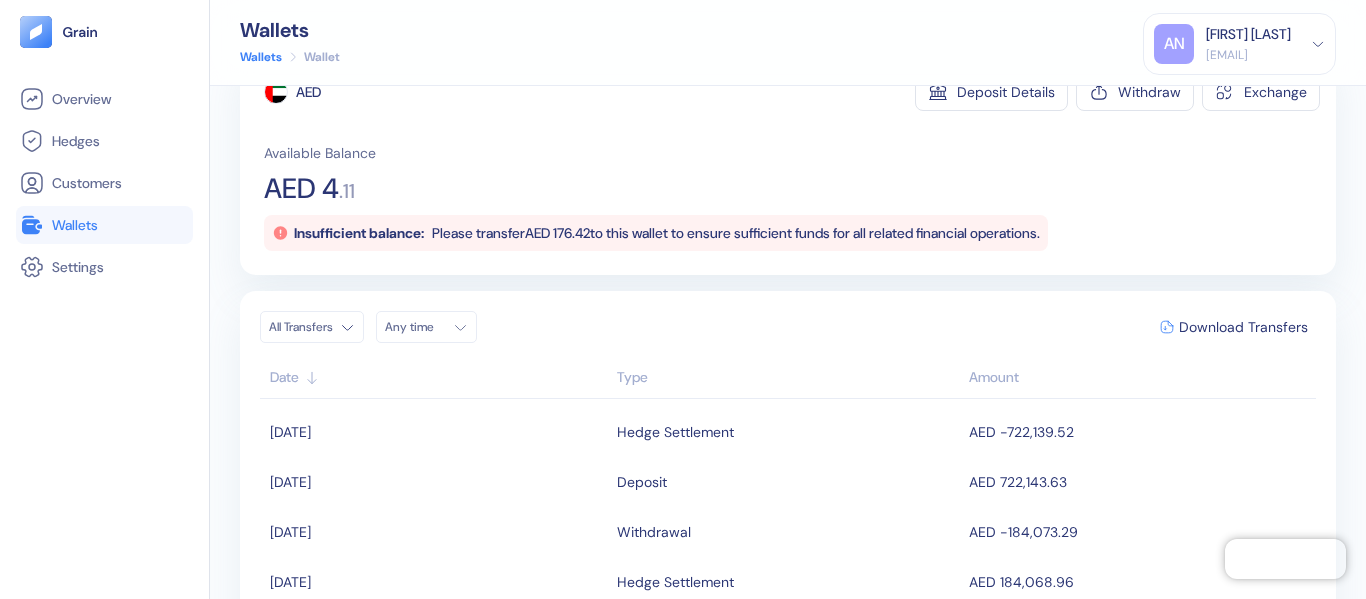 scroll, scrollTop: 100, scrollLeft: 0, axis: vertical 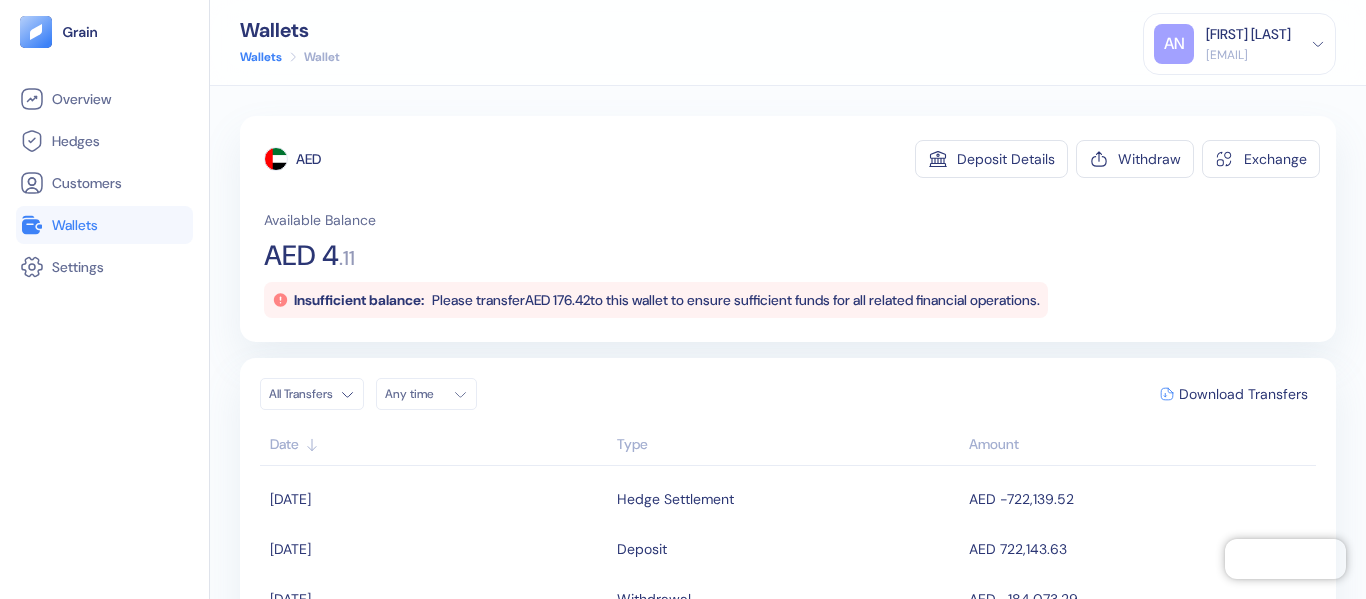 click on "Wallets" at bounding box center (261, 57) 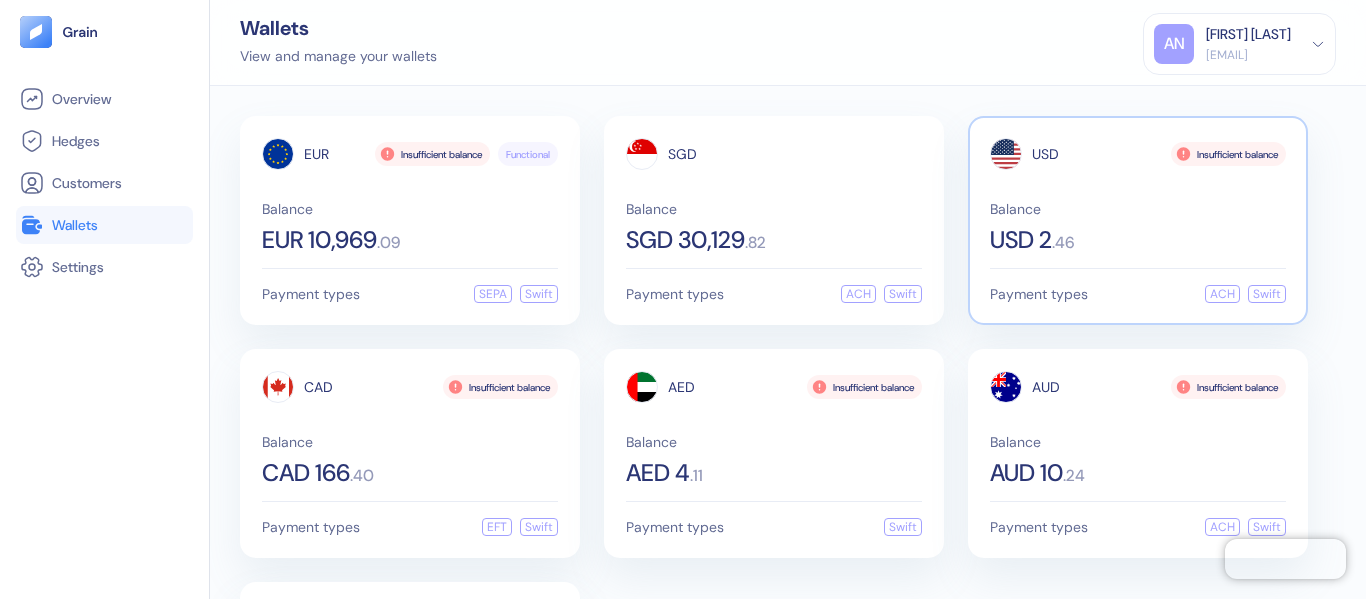 click on "USD 2 . 46" at bounding box center [1138, 240] 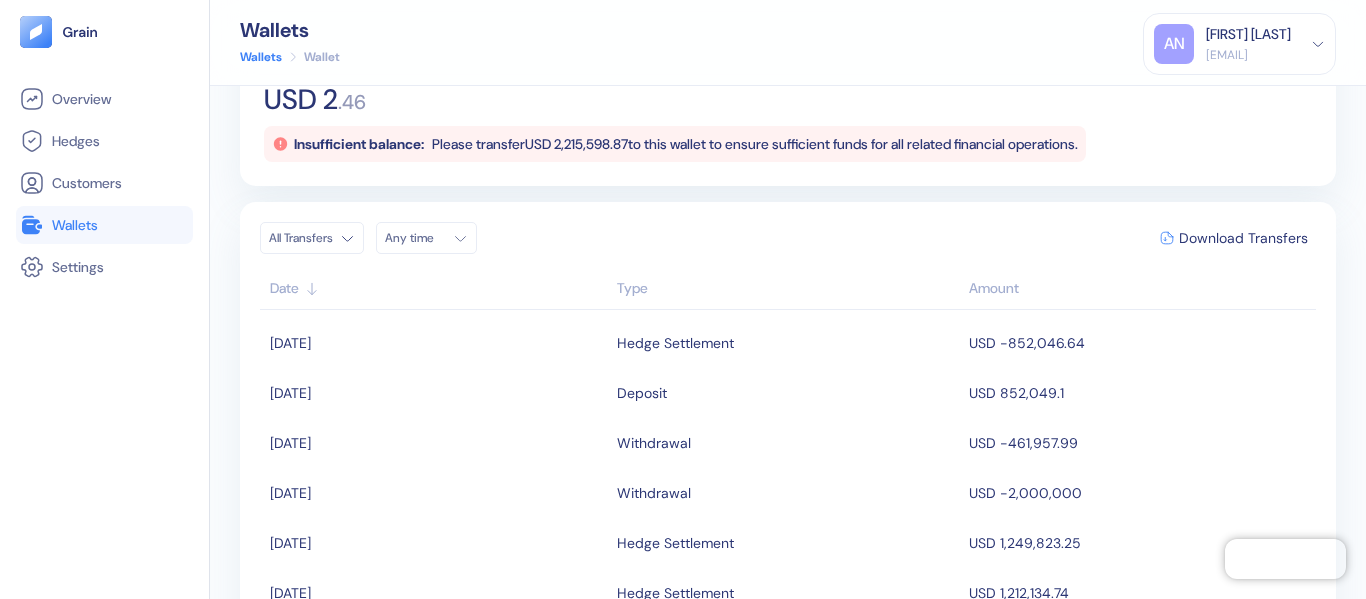 scroll, scrollTop: 200, scrollLeft: 0, axis: vertical 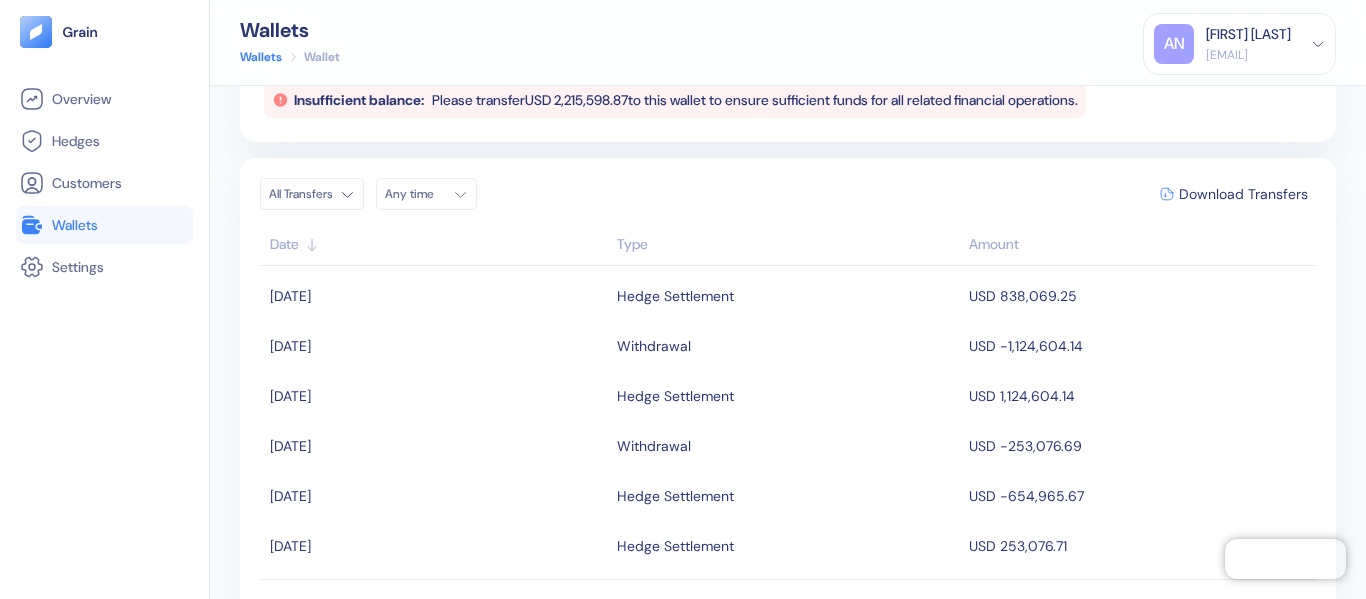 click on "Wallets Wallets Wallet [INITIALS] [FIRST] [LAST] [EMAIL] Sign Out" at bounding box center (788, 43) 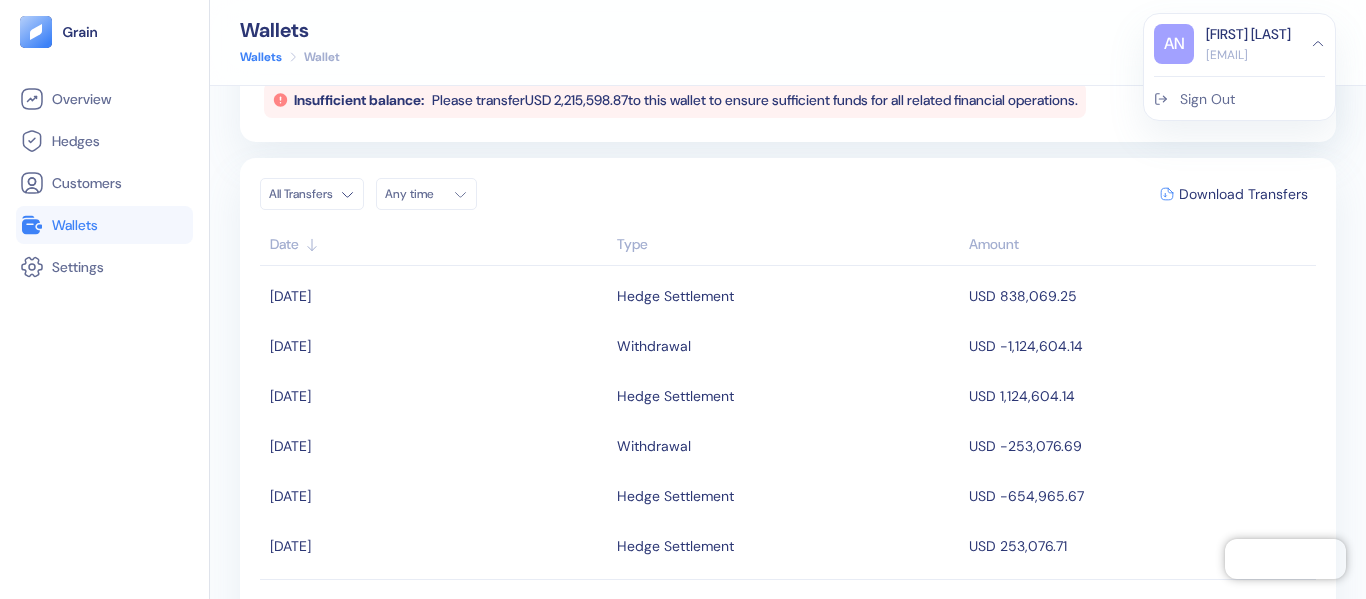 drag, startPoint x: 1170, startPoint y: 95, endPoint x: 1130, endPoint y: 73, distance: 45.65085 